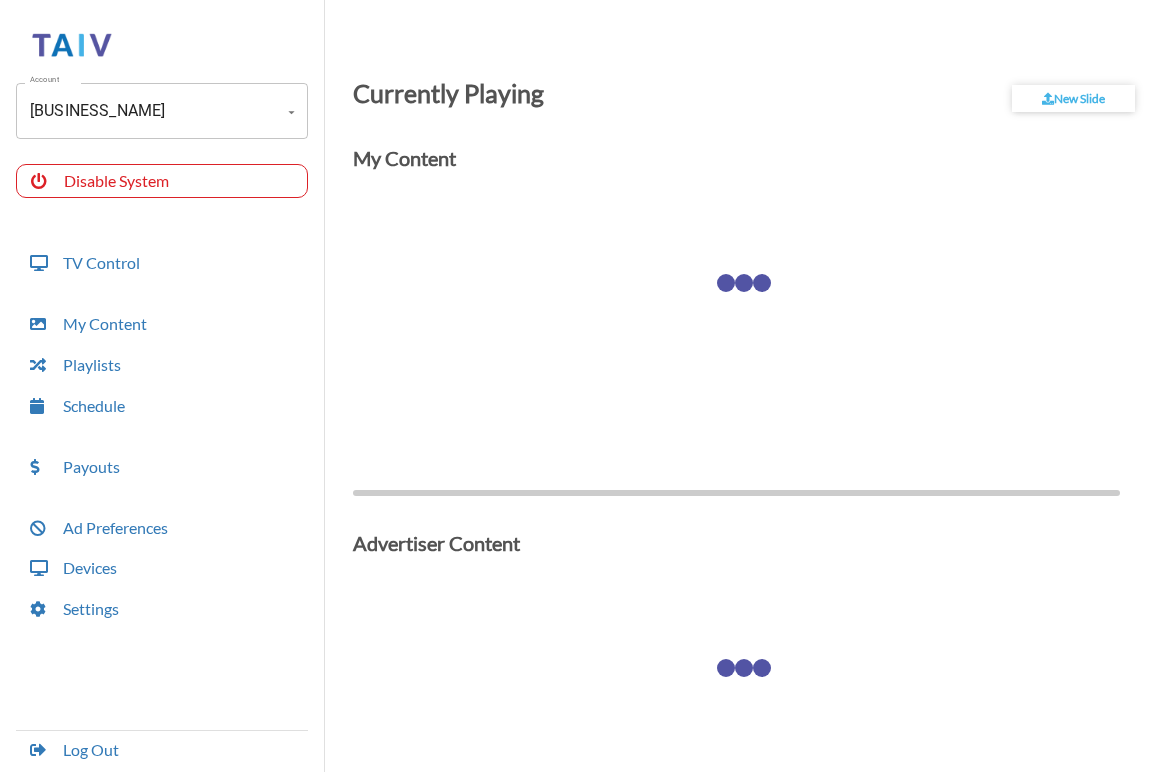 scroll, scrollTop: 0, scrollLeft: 0, axis: both 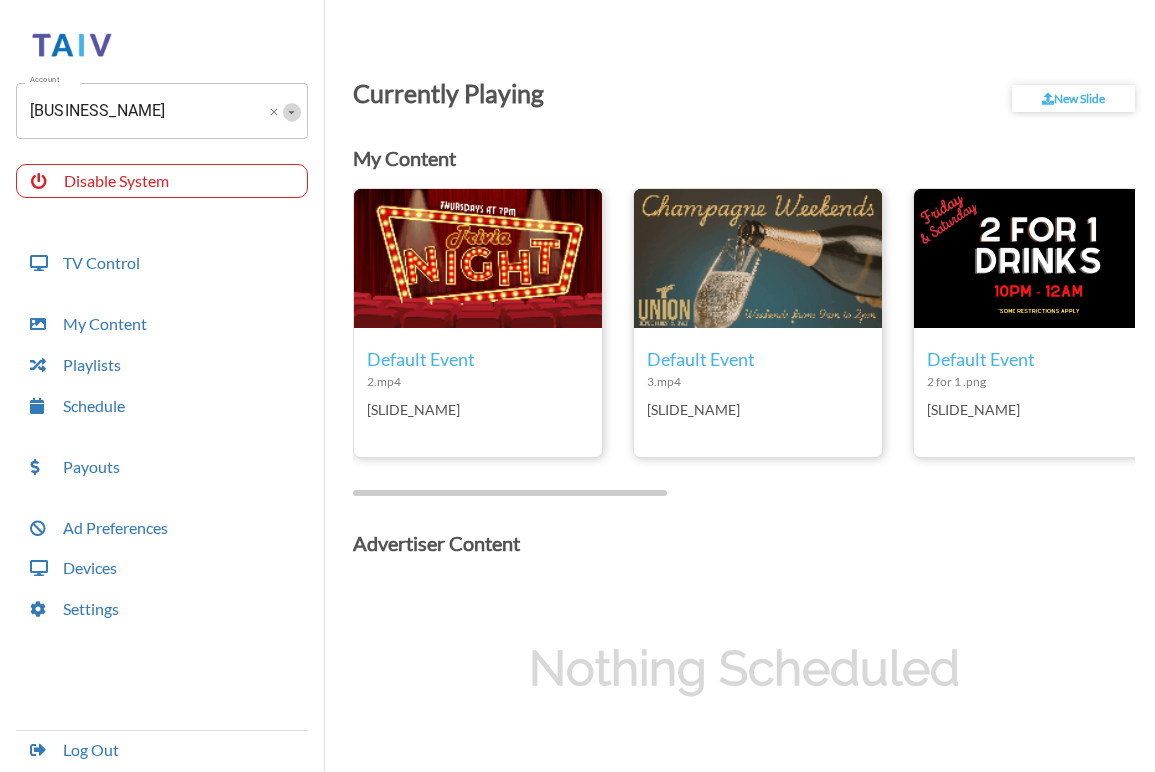 click at bounding box center (291, 112) 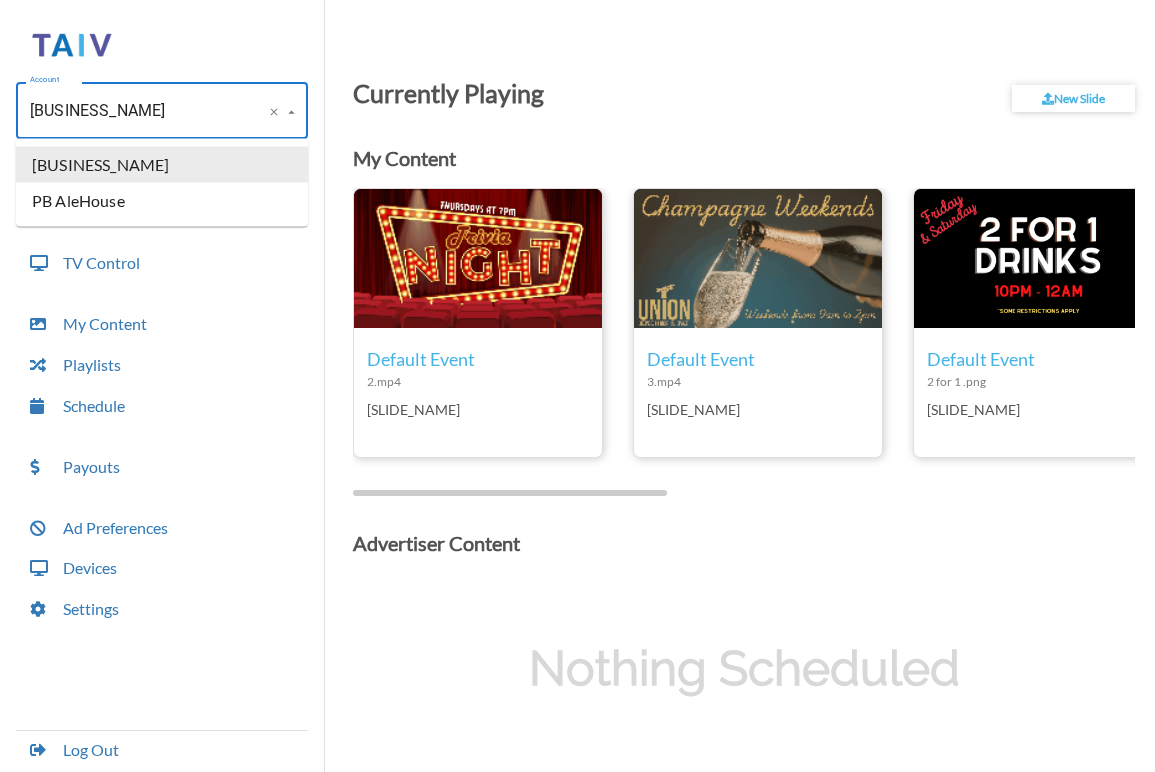 click on "[COMPANY] [COMPANY] [LOCATION]" at bounding box center [162, 165] 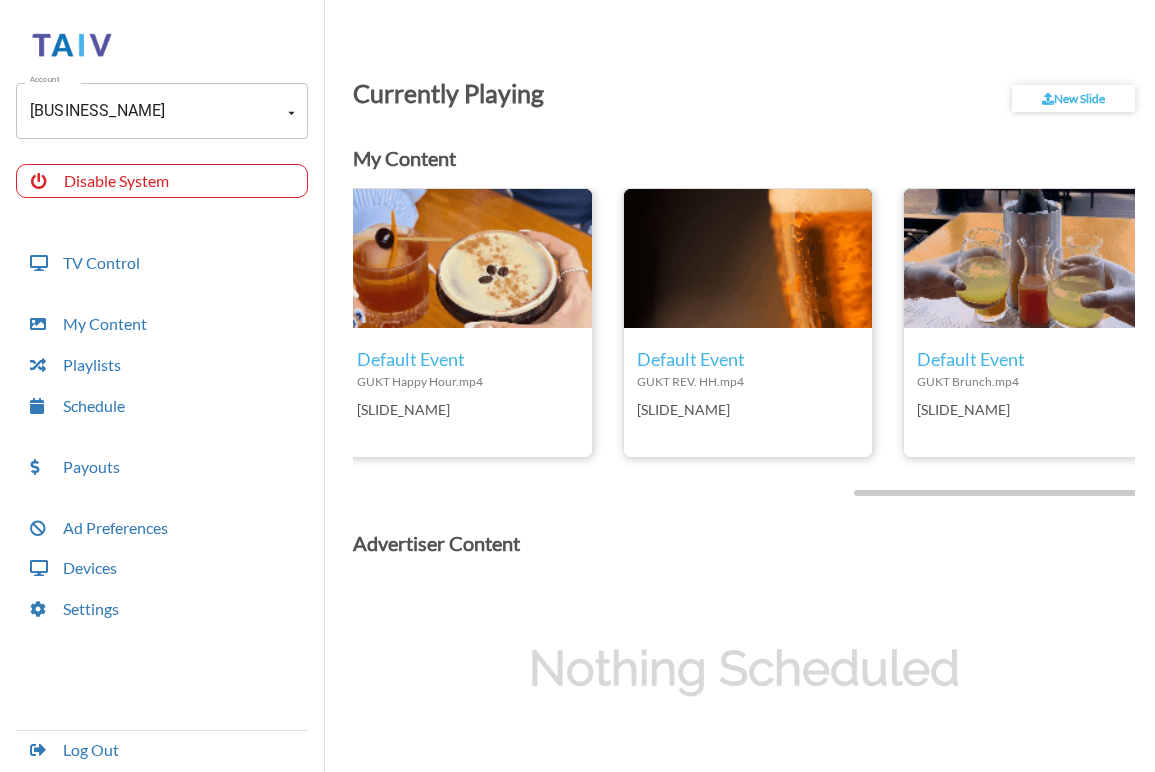 scroll, scrollTop: 0, scrollLeft: 1163, axis: horizontal 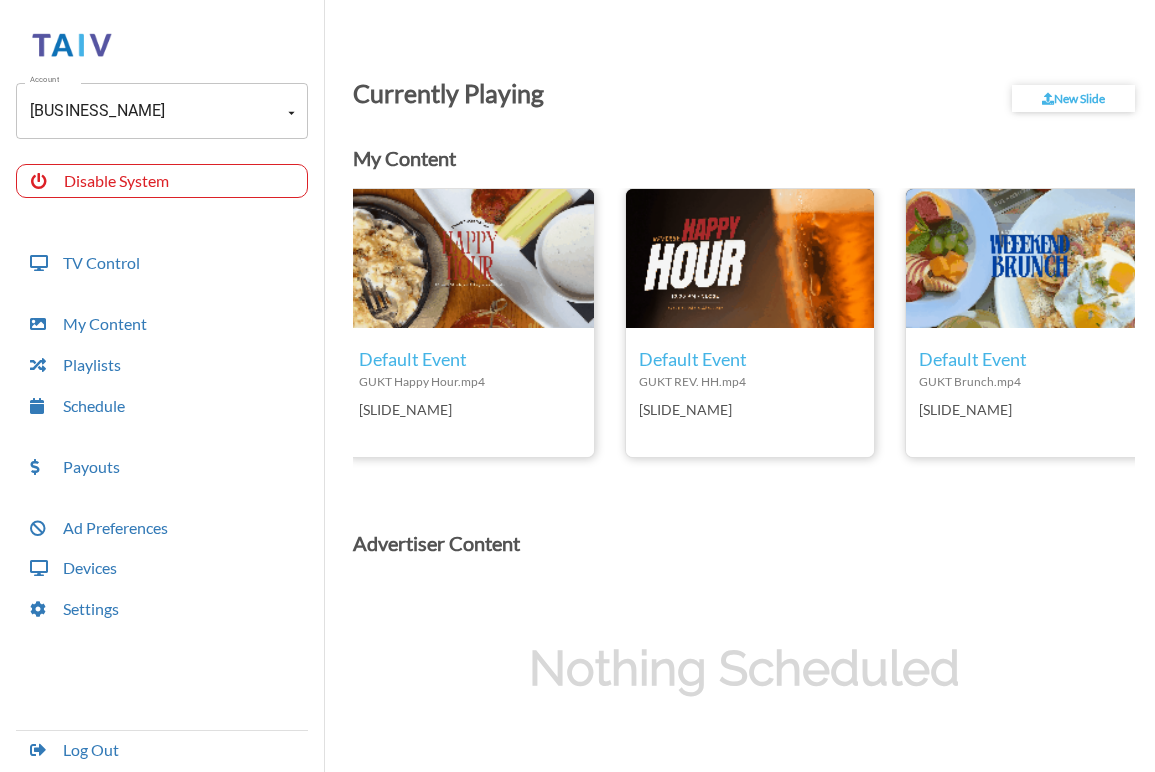 click on "New Slide" at bounding box center [1073, 98] 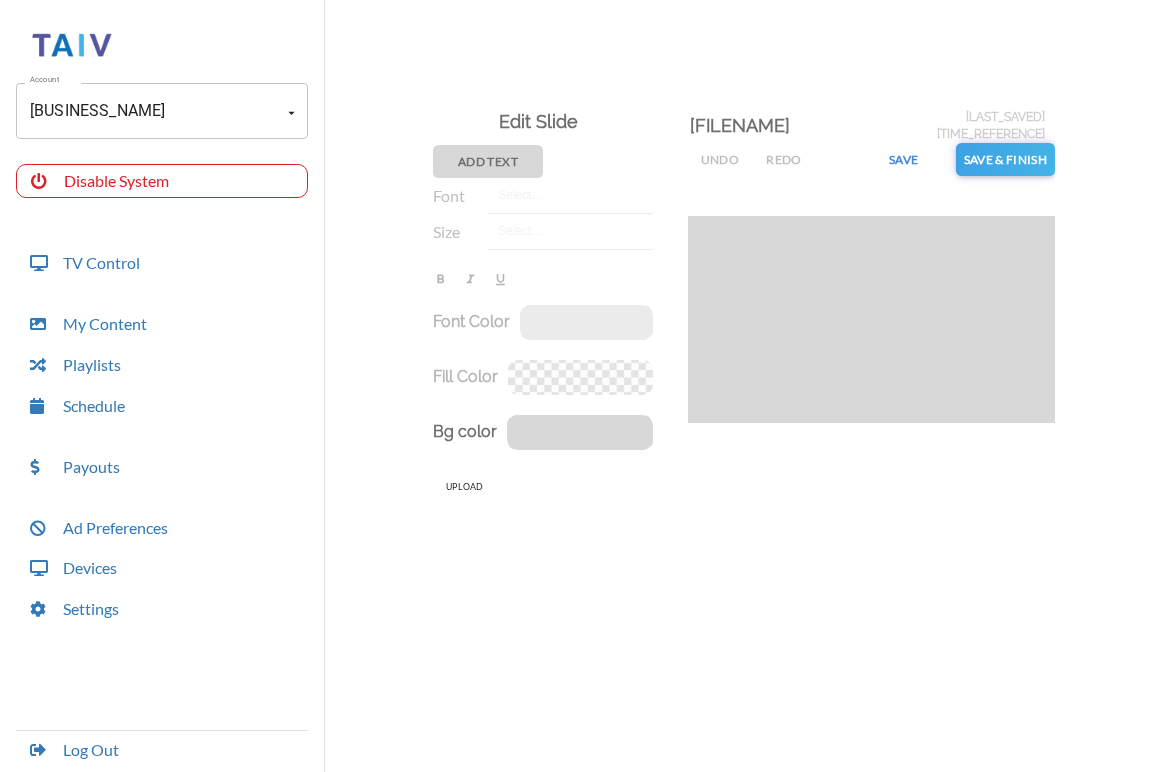 scroll, scrollTop: 0, scrollLeft: 0, axis: both 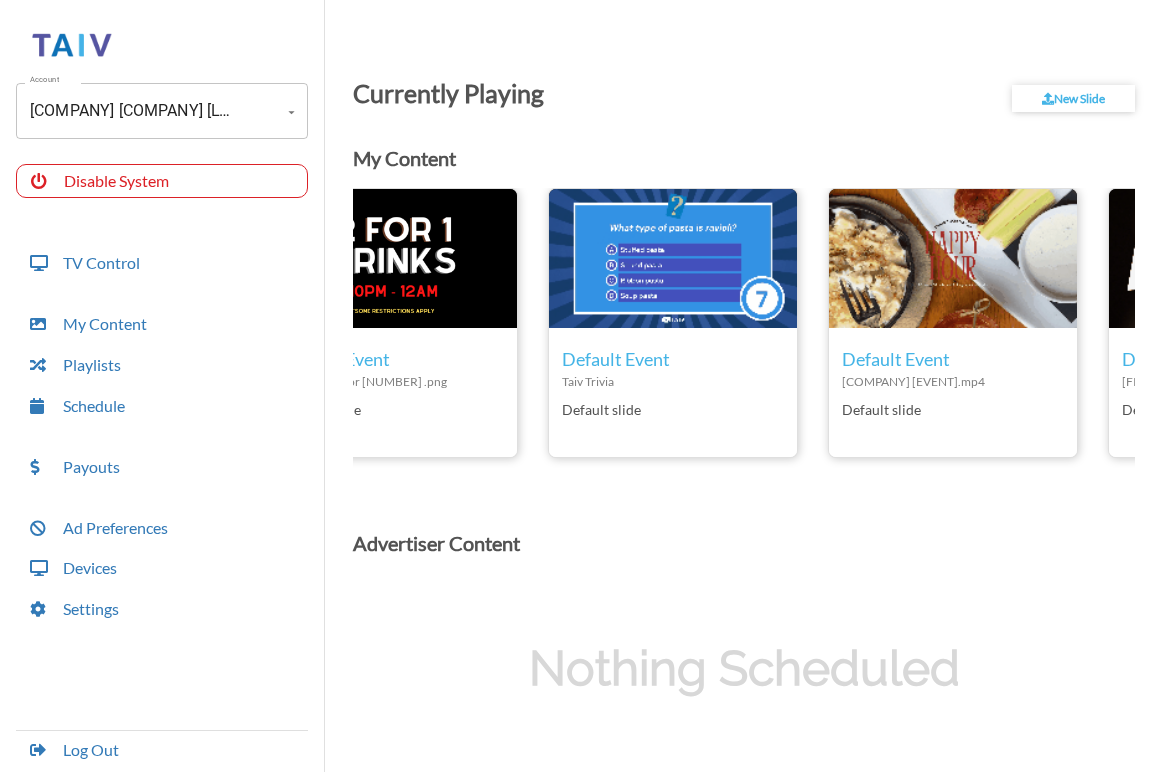 click on "New Slide" at bounding box center [1073, 98] 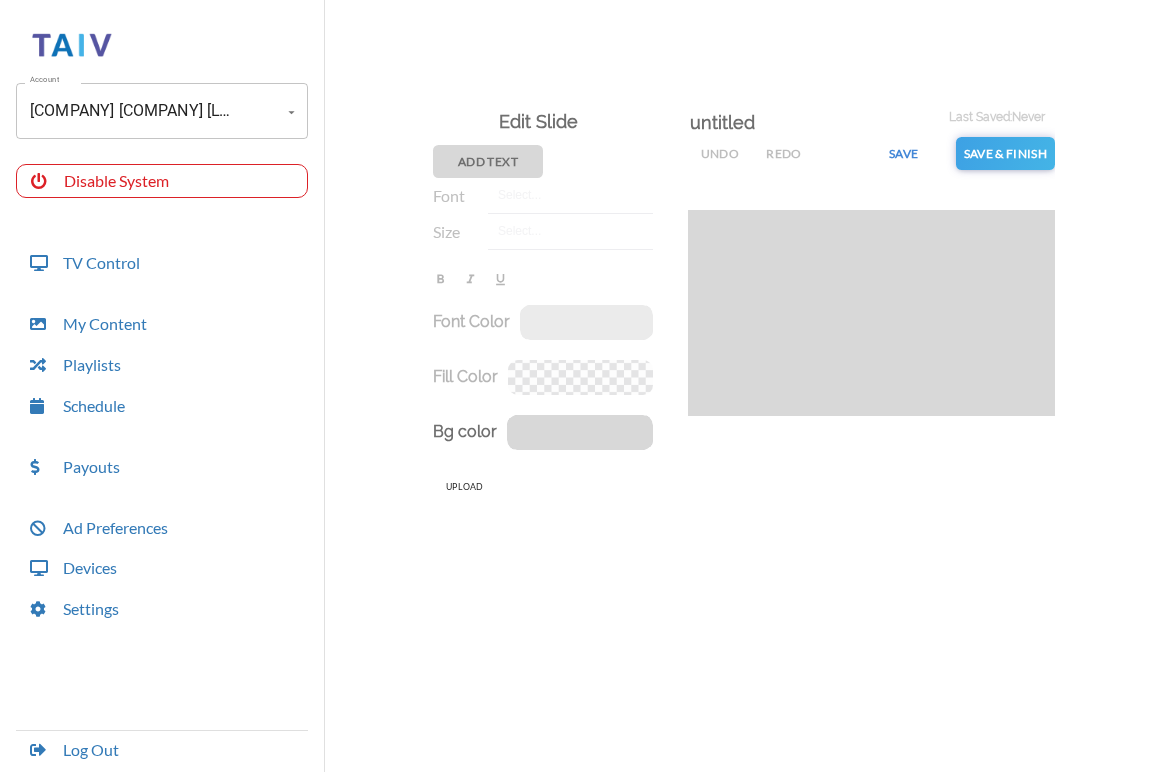 click on "Upload" at bounding box center [465, 486] 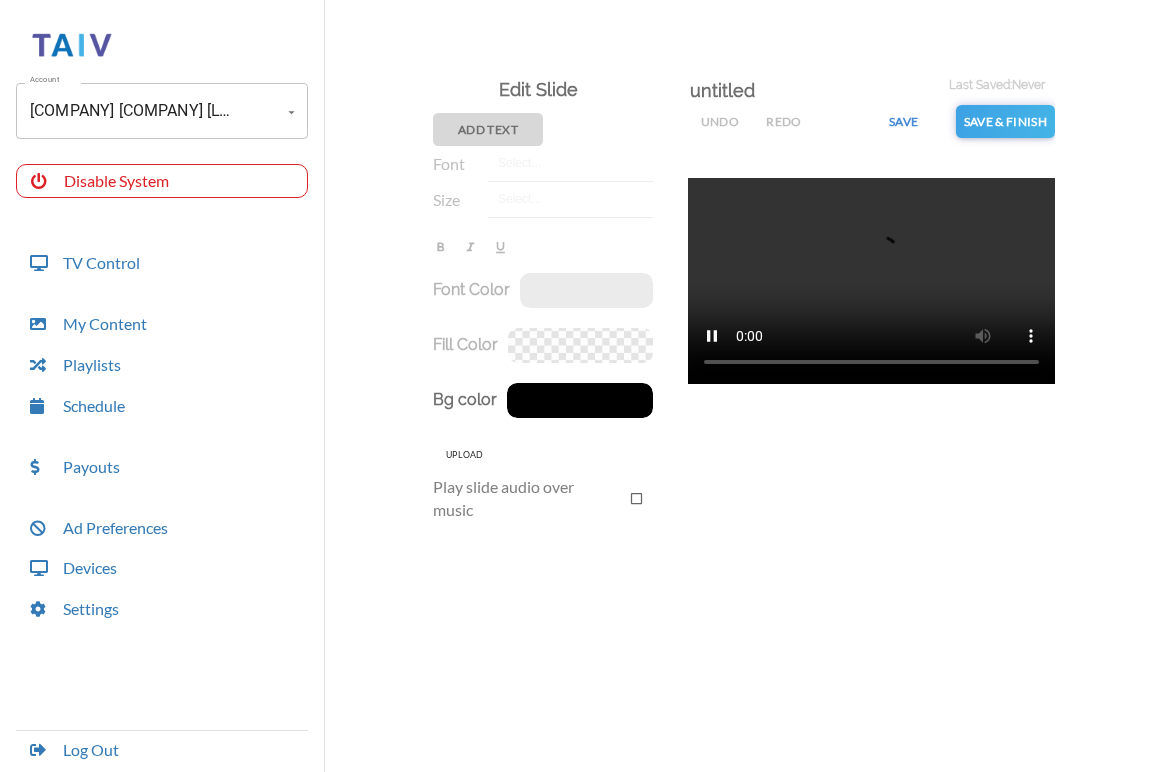 scroll, scrollTop: 24, scrollLeft: 0, axis: vertical 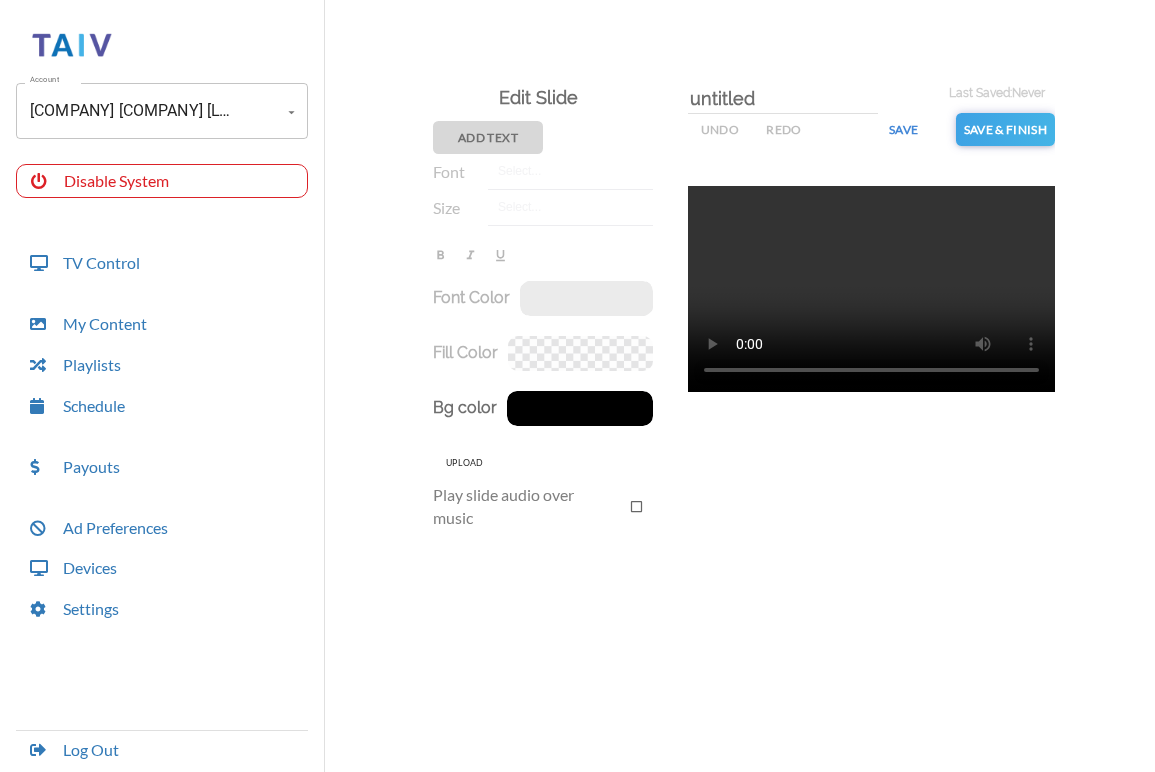 click on "untitled" at bounding box center (783, 99) 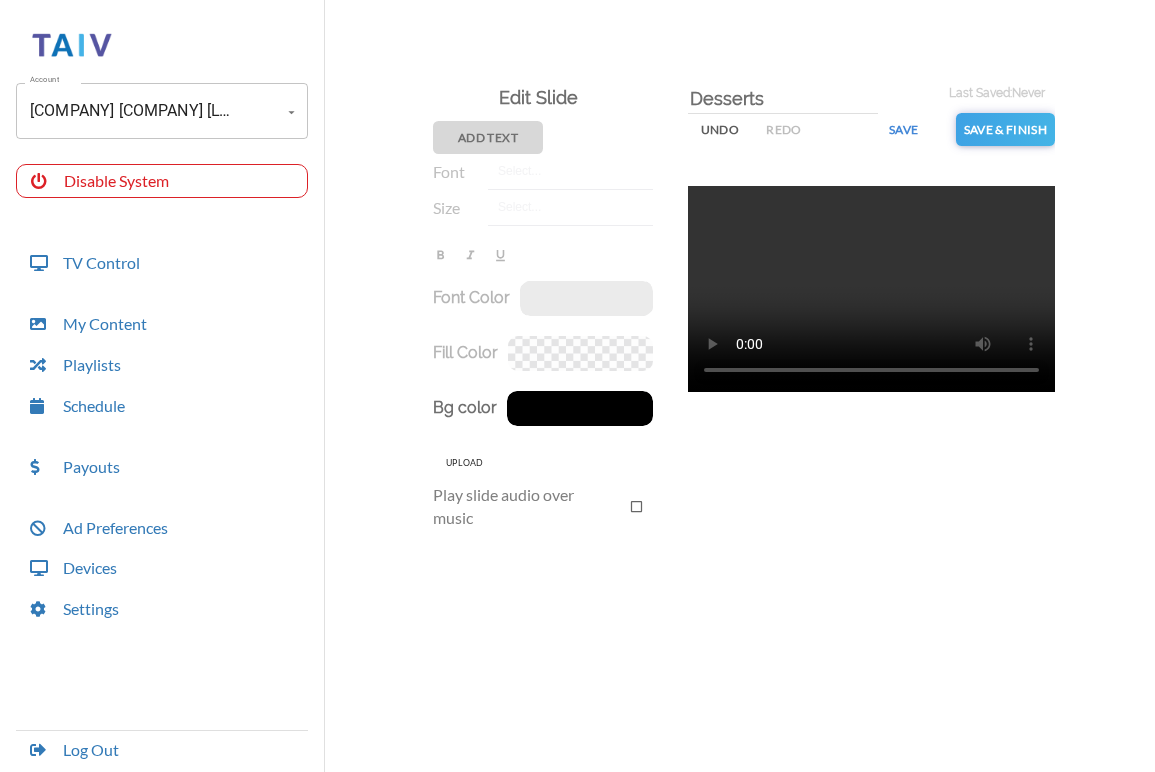 type on "Desserts" 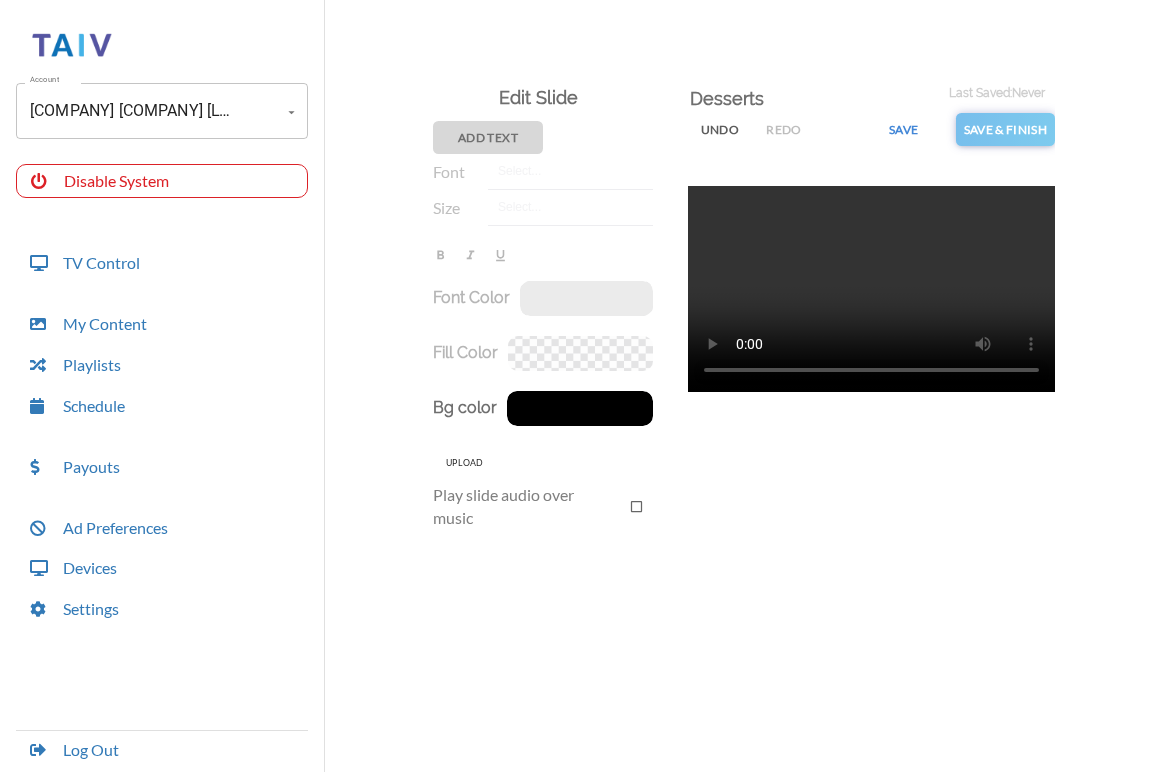 click on "Save & Finish" at bounding box center (1005, 129) 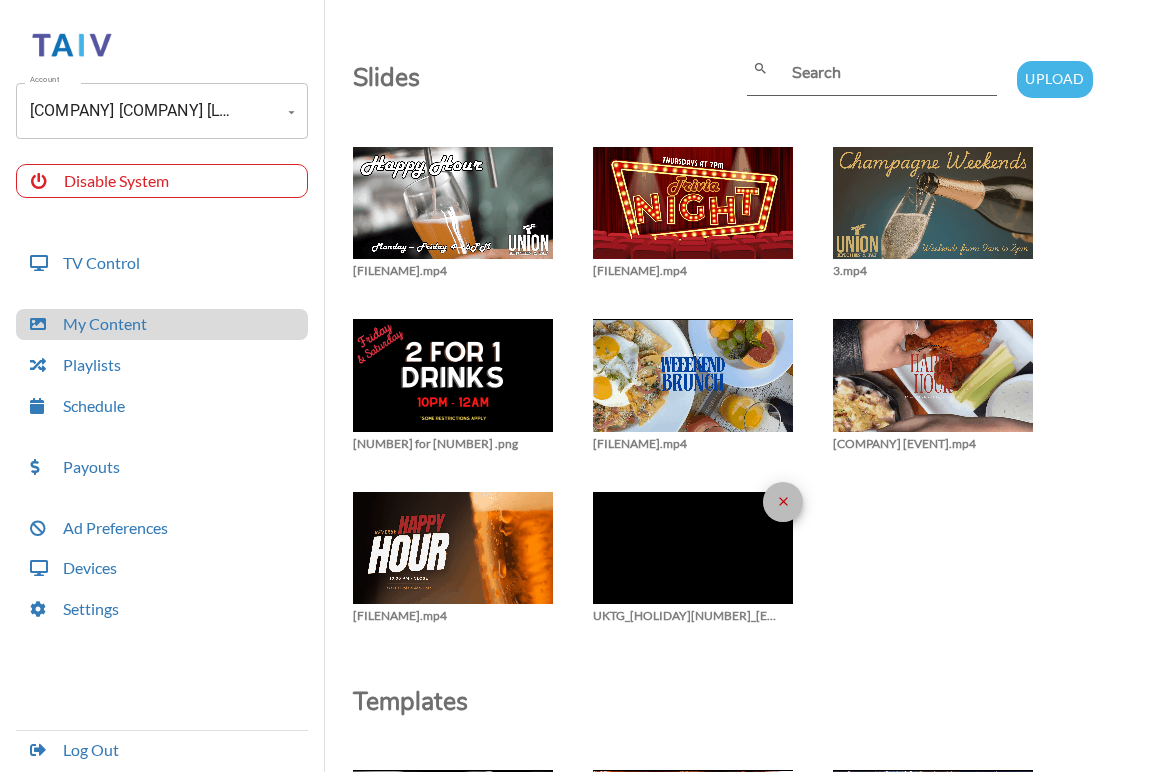 click on "close" at bounding box center (783, 501) 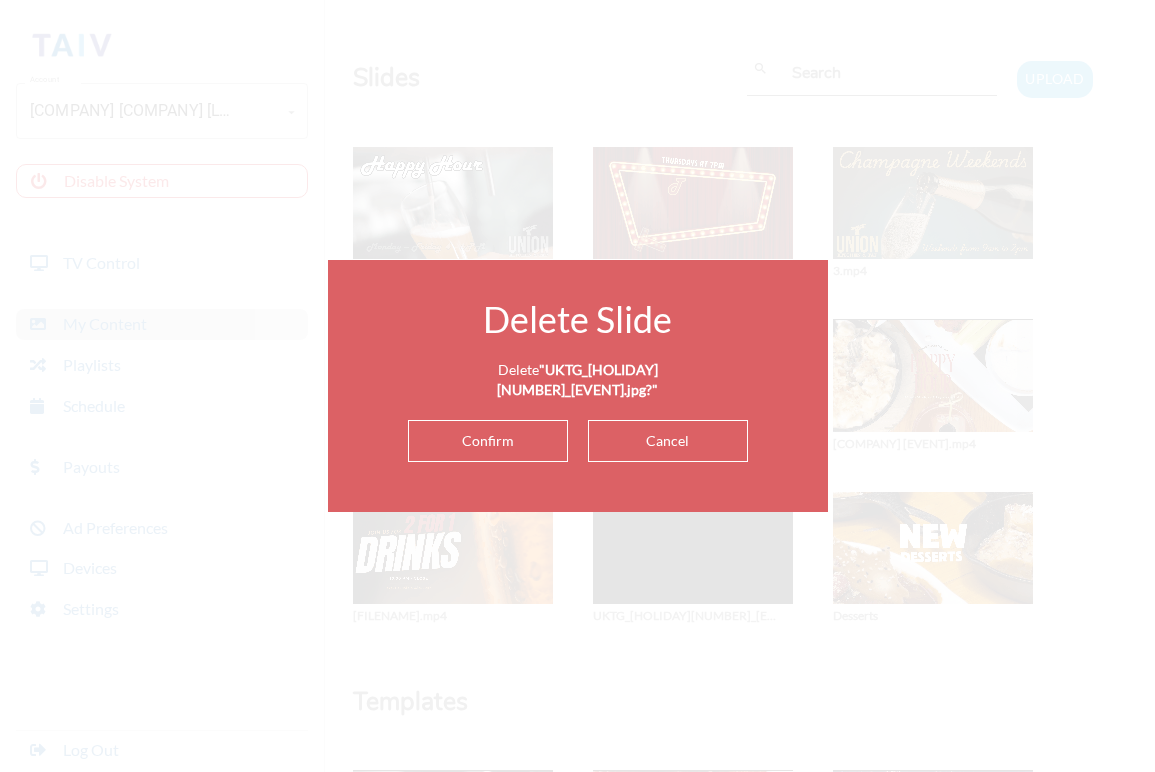 click on "Confirm" at bounding box center [488, 441] 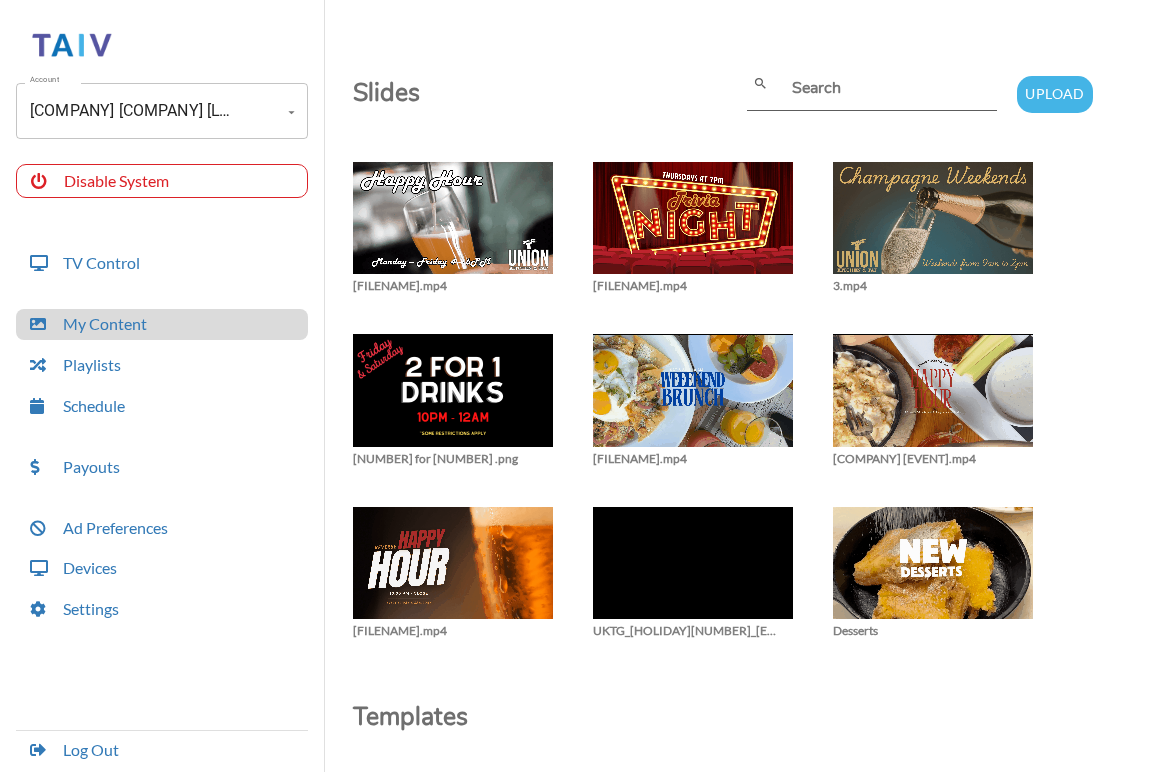 scroll, scrollTop: 5, scrollLeft: 0, axis: vertical 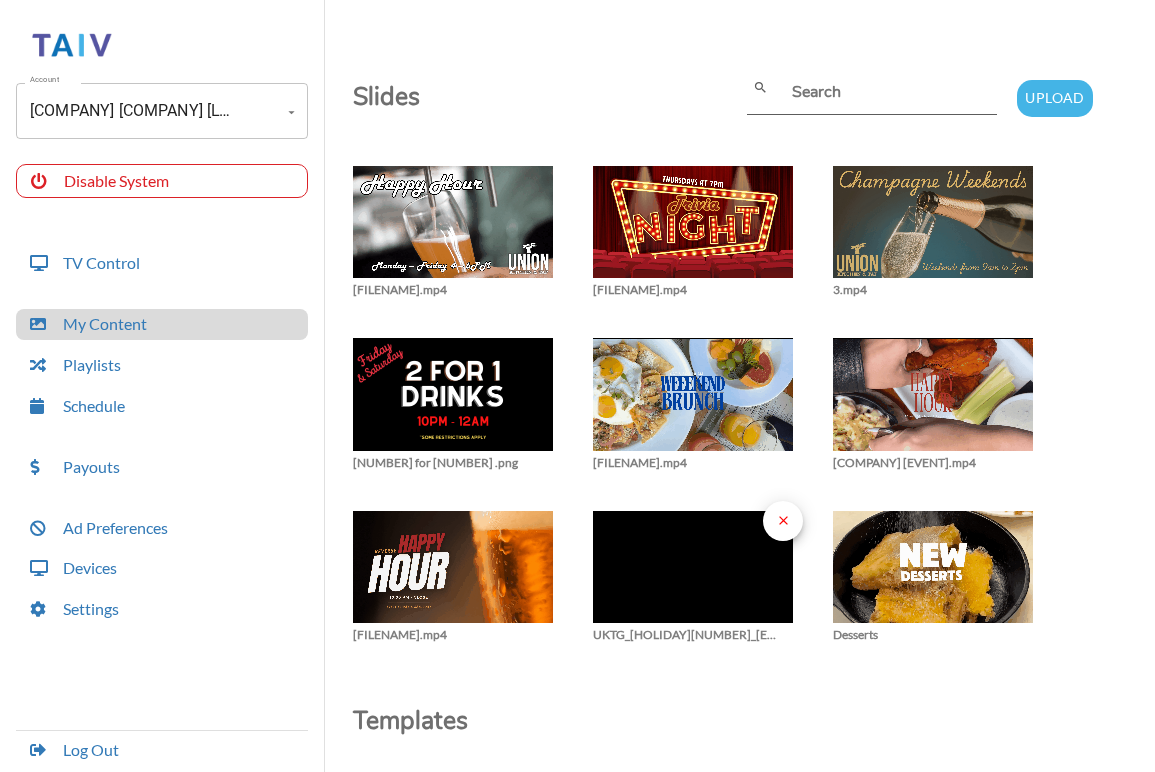 click on "close" at bounding box center (783, 520) 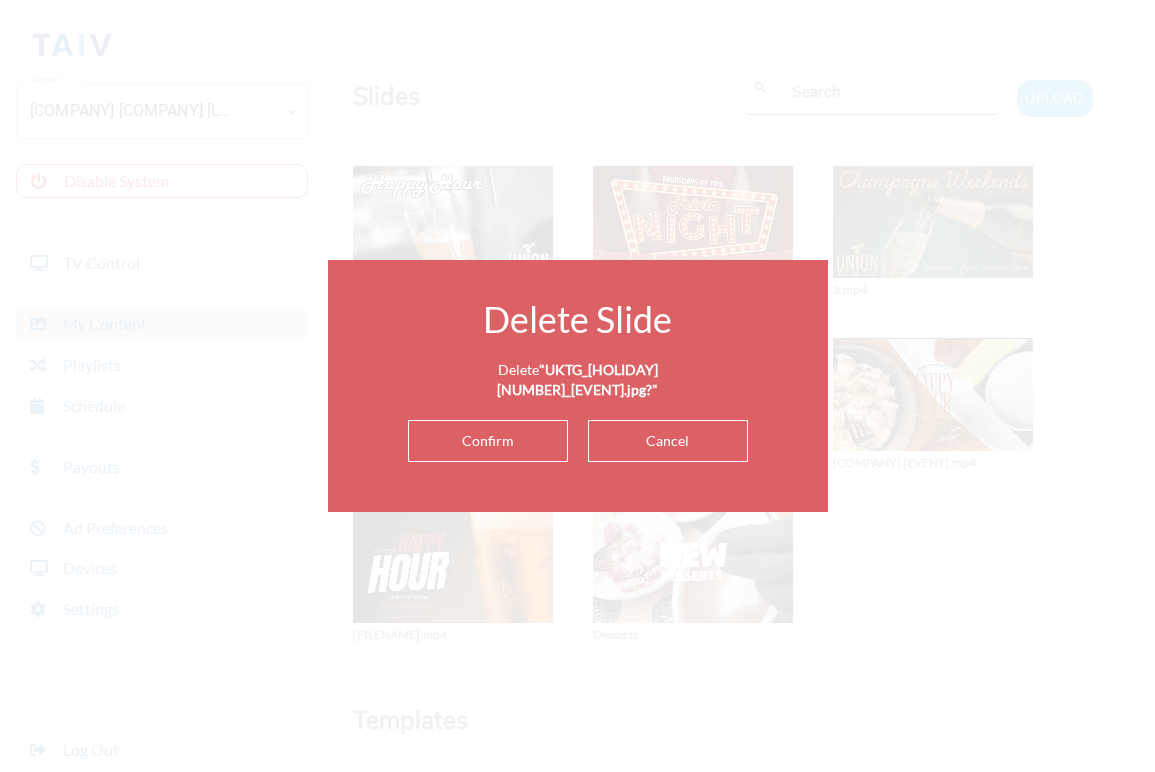 click on "Cancel" at bounding box center (668, 441) 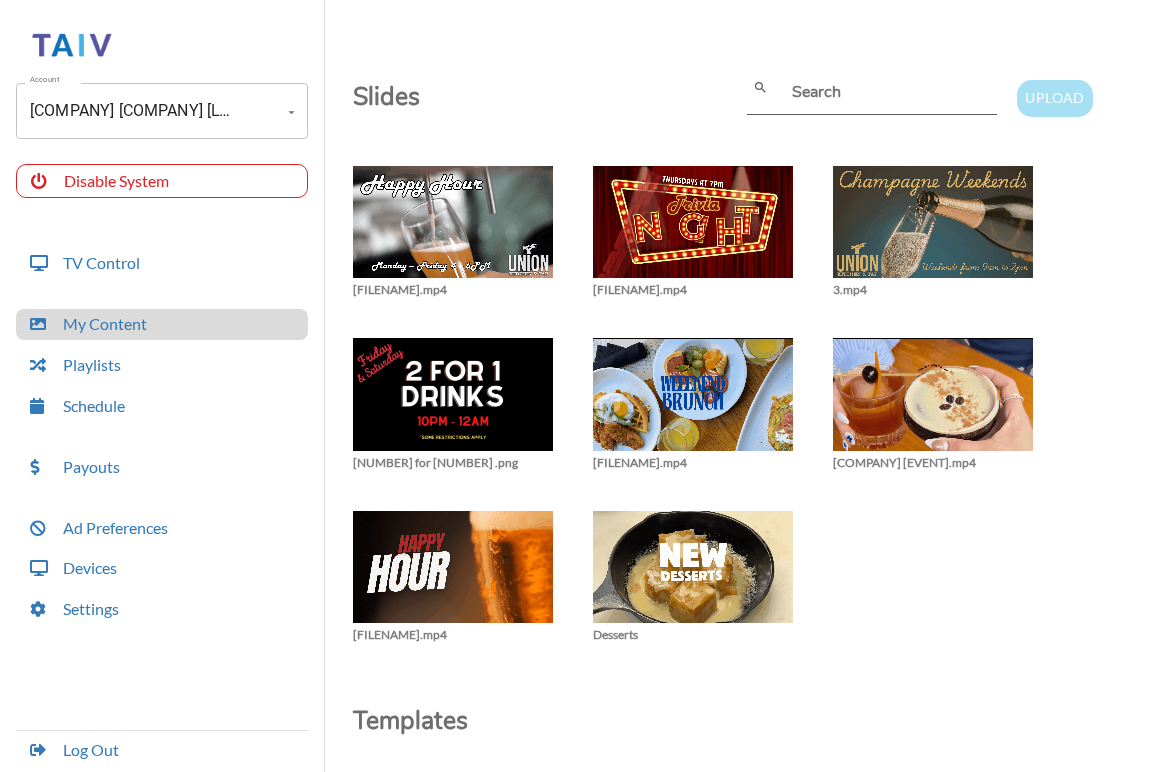 click on "Upload" at bounding box center (1054, 98) 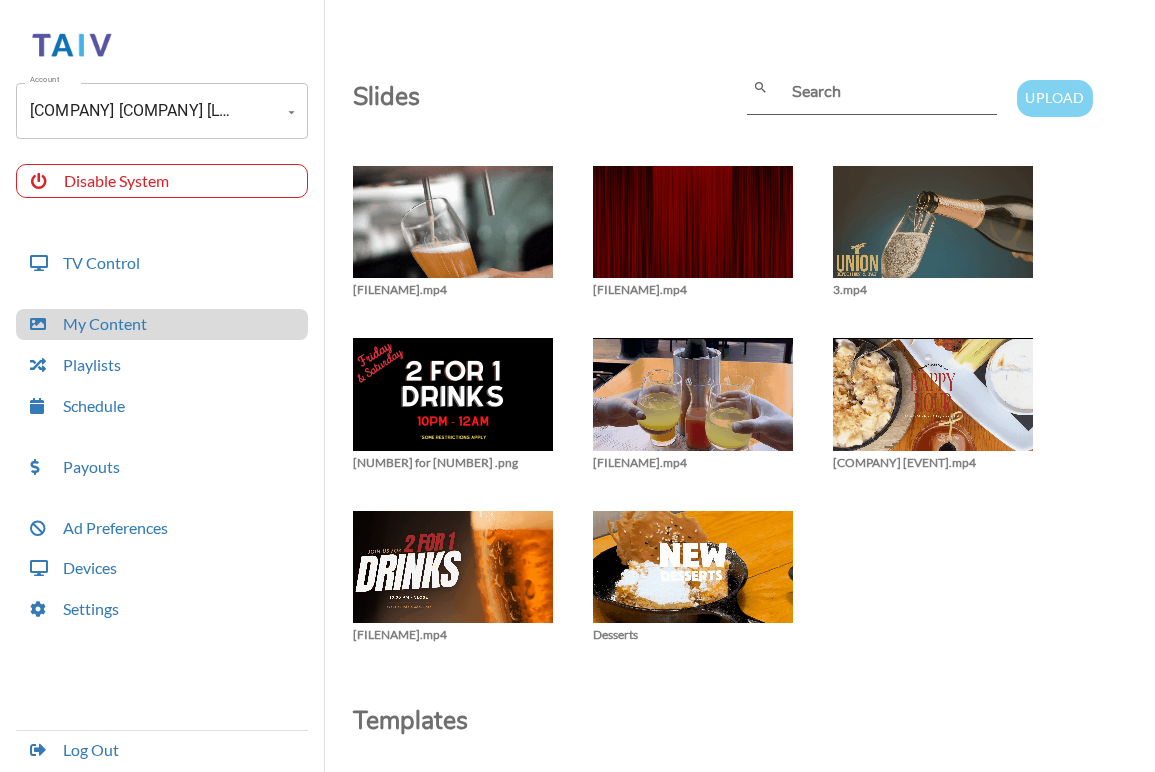 type on "C:\fakepath\[FILENAME].mp4" 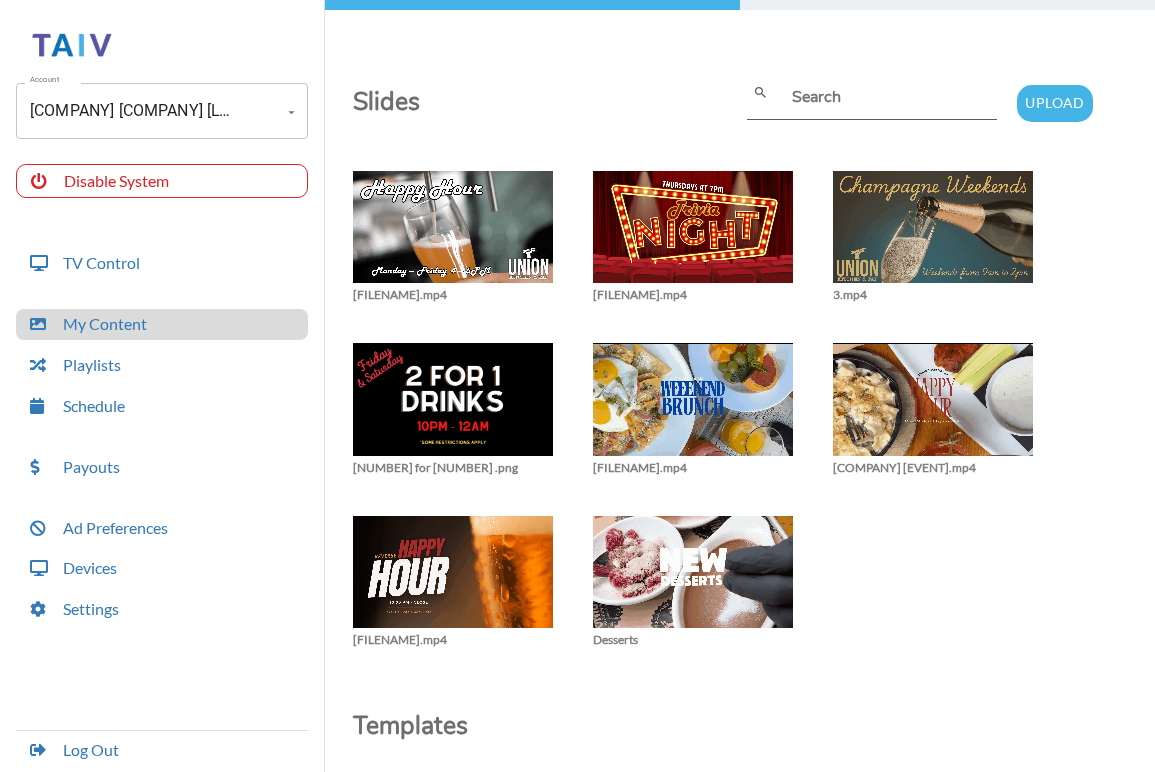 scroll, scrollTop: 0, scrollLeft: 0, axis: both 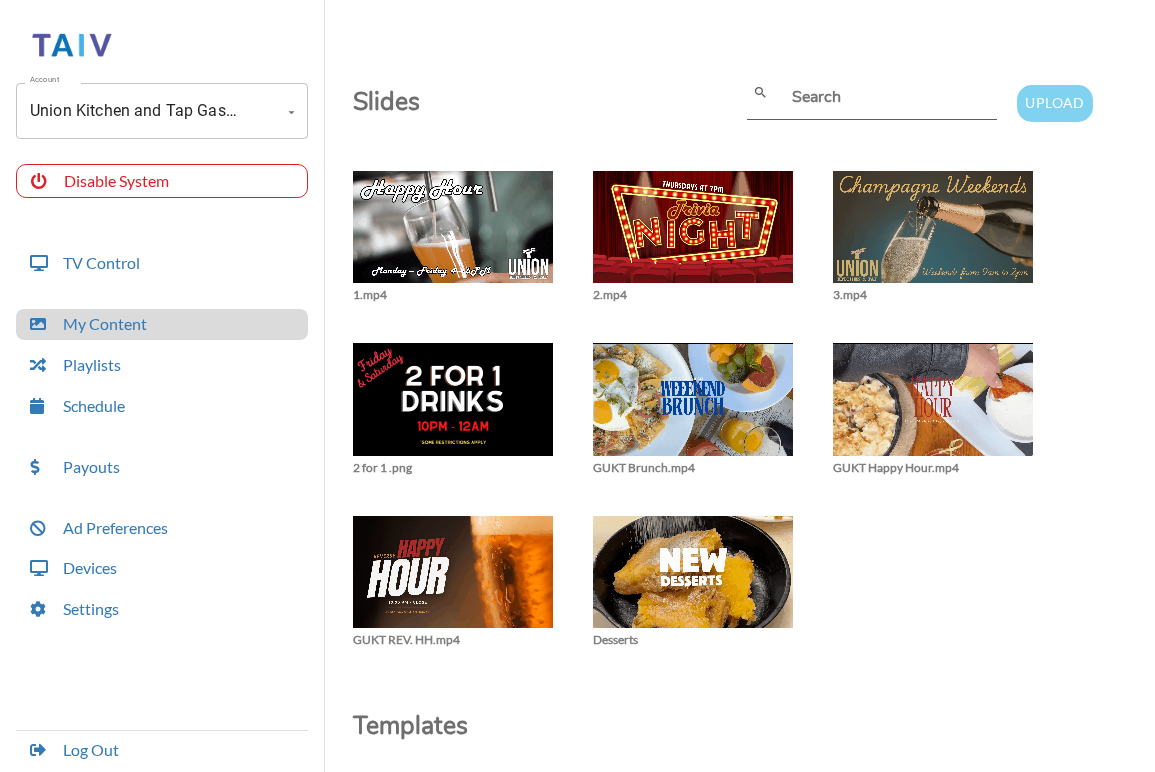 click on "Upload" at bounding box center [1054, 103] 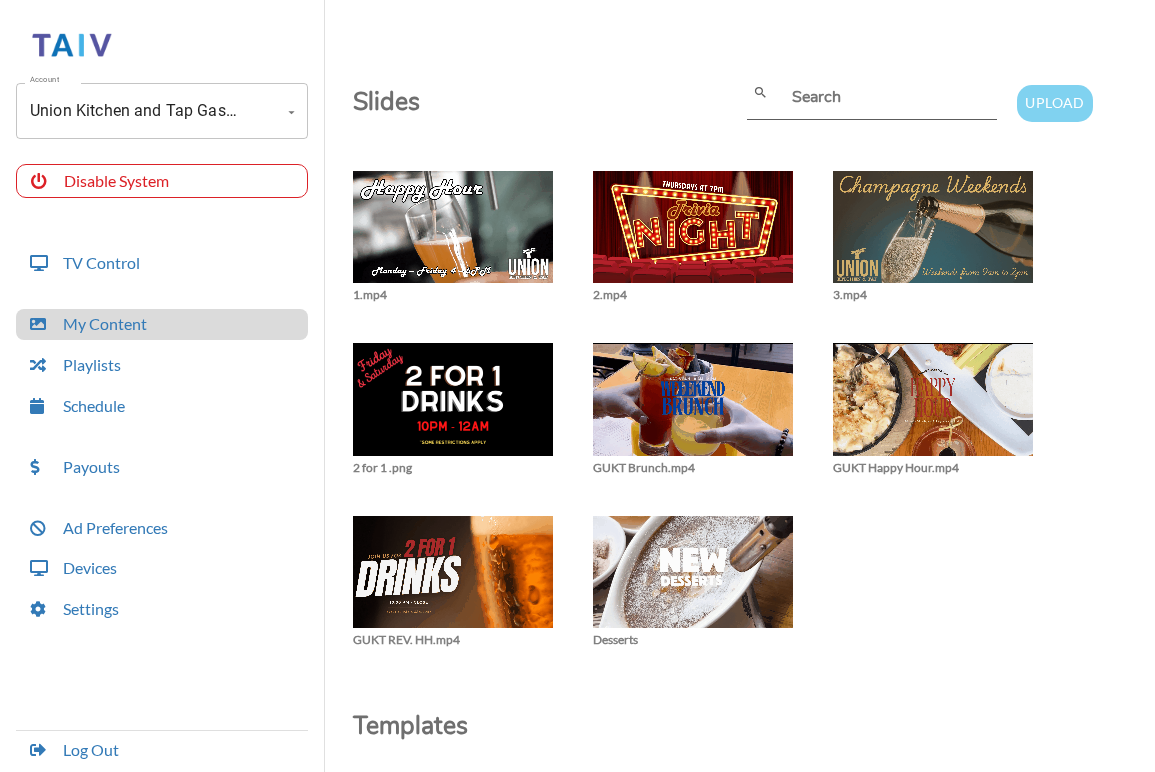 type on "C:\fakepath\PadresSpecials.mp4" 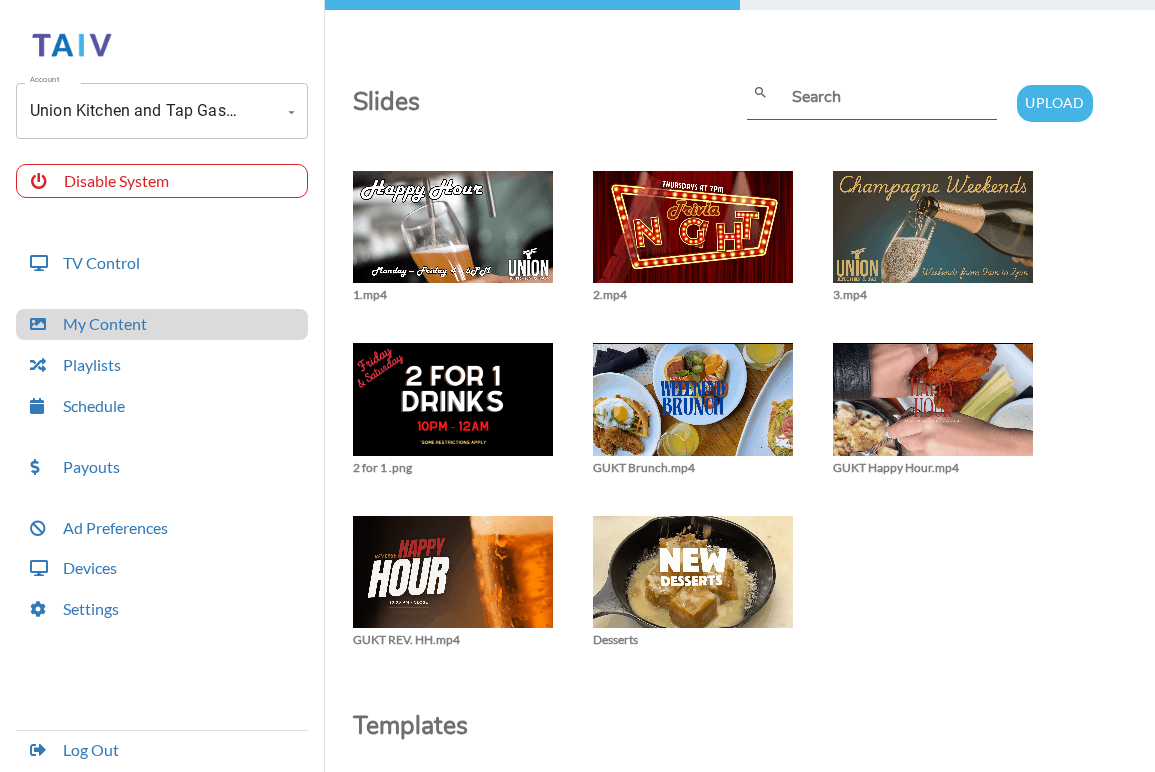 scroll, scrollTop: 0, scrollLeft: 0, axis: both 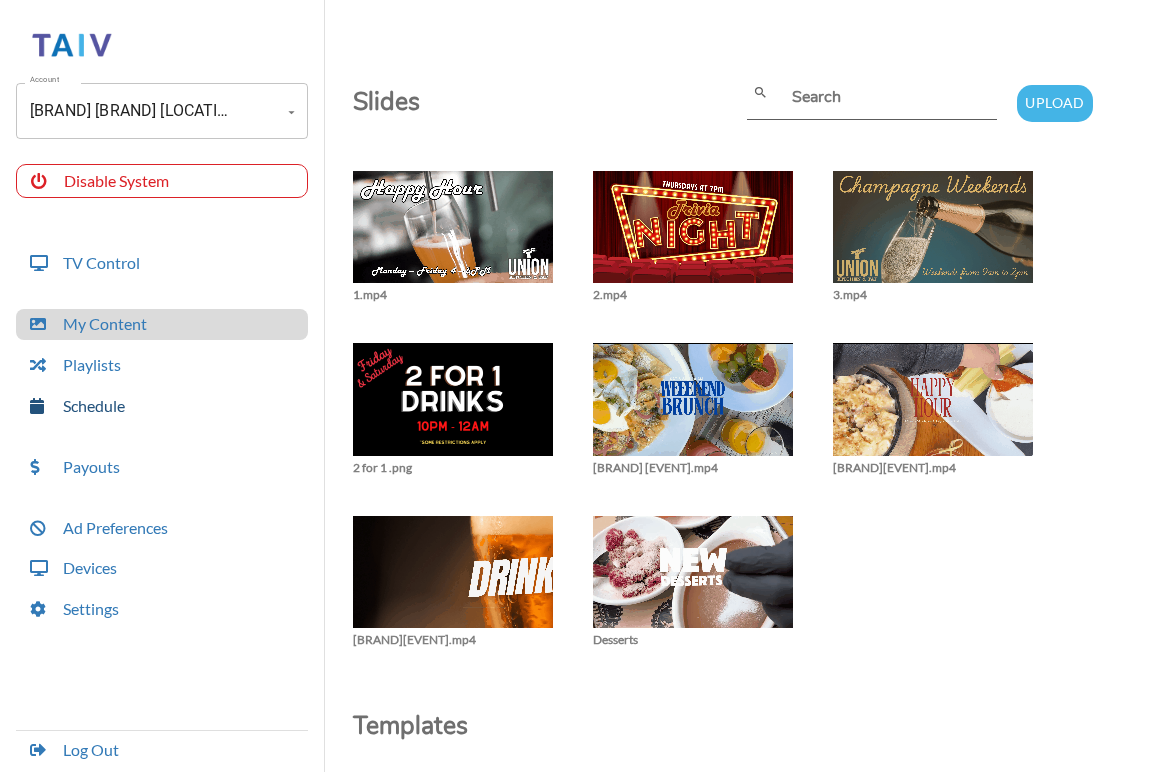 click on "Schedule" at bounding box center (162, 406) 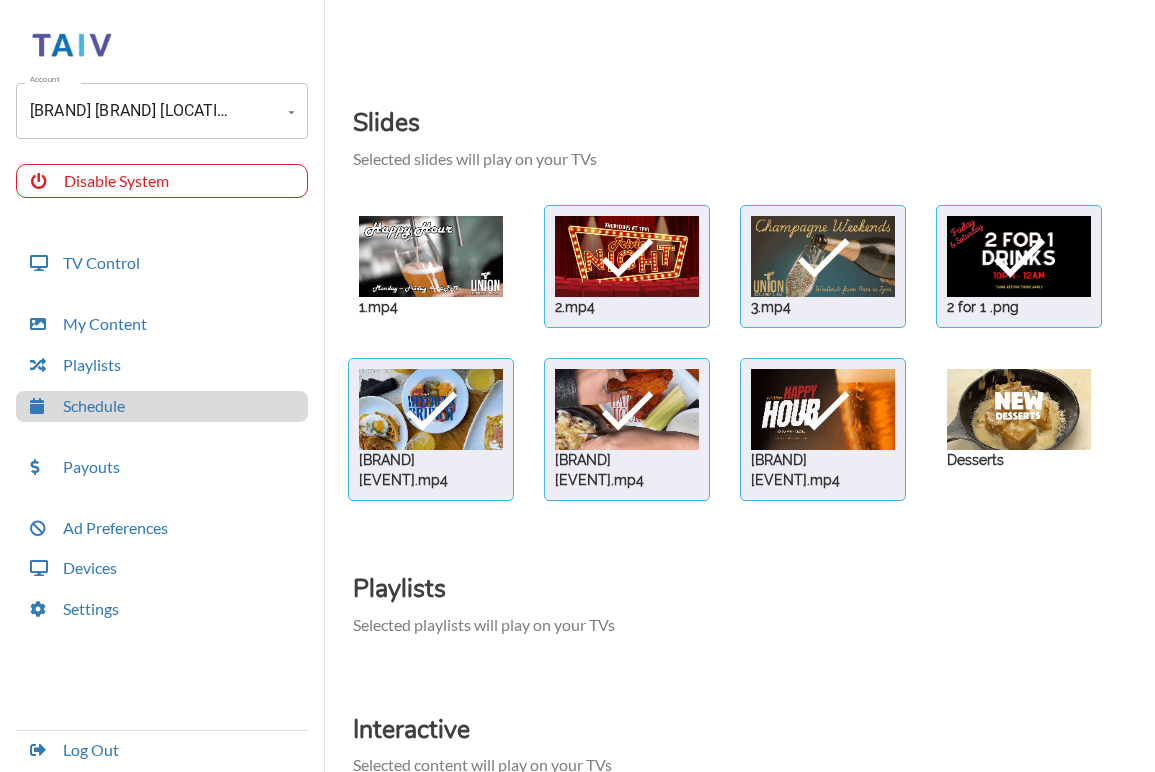 click at bounding box center (431, 256) 